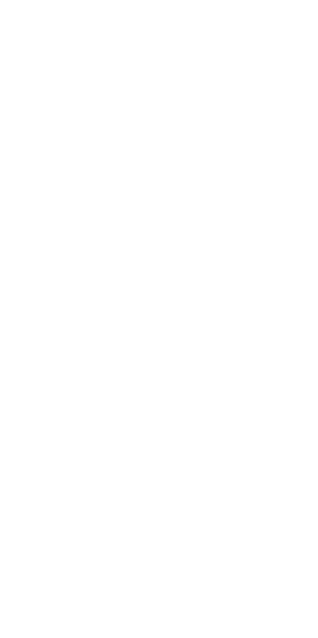 scroll, scrollTop: 0, scrollLeft: 0, axis: both 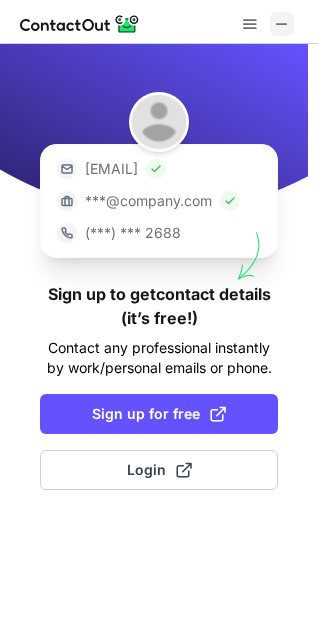 click at bounding box center [282, 24] 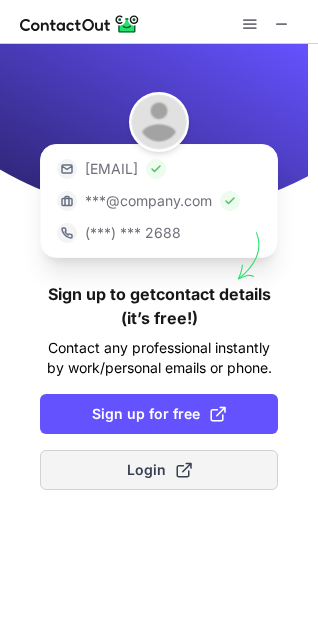 drag, startPoint x: 170, startPoint y: 420, endPoint x: 179, endPoint y: 463, distance: 43.931767 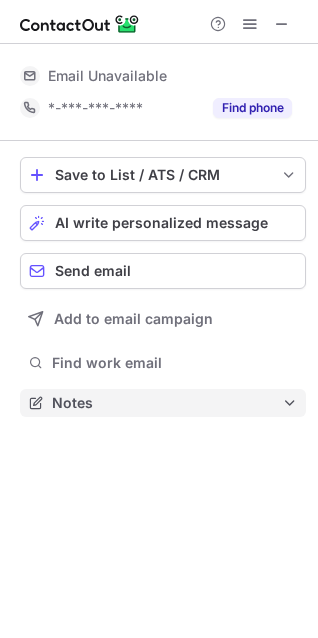 scroll, scrollTop: 10, scrollLeft: 9, axis: both 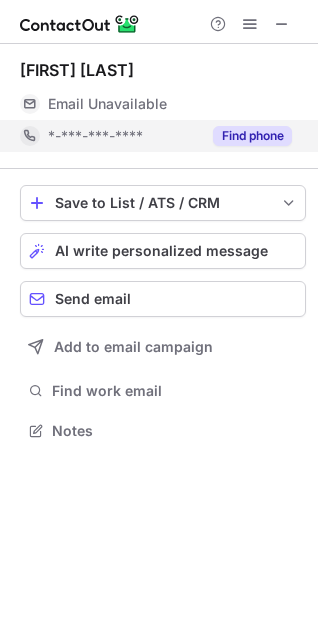 click on "Find phone" at bounding box center (252, 136) 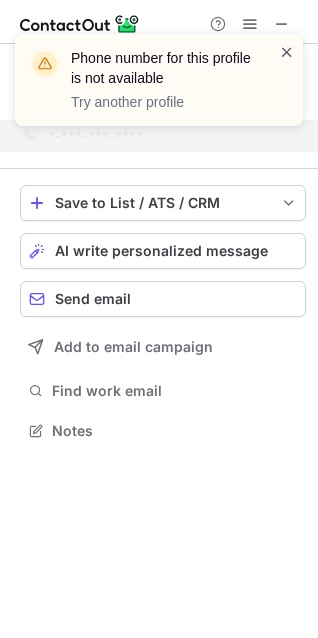 click at bounding box center [287, 52] 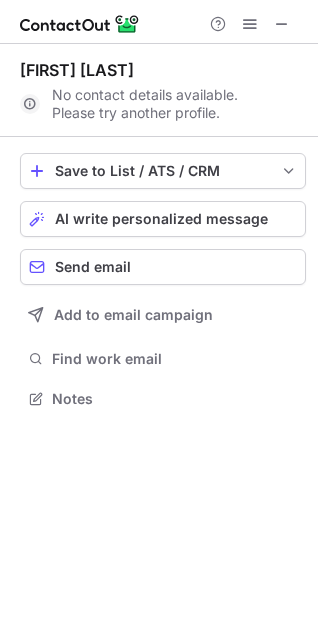 scroll, scrollTop: 384, scrollLeft: 318, axis: both 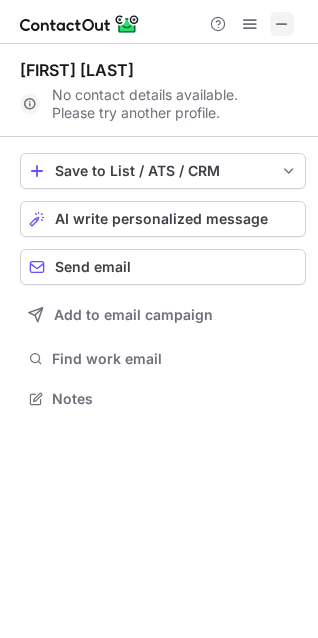 click at bounding box center [282, 24] 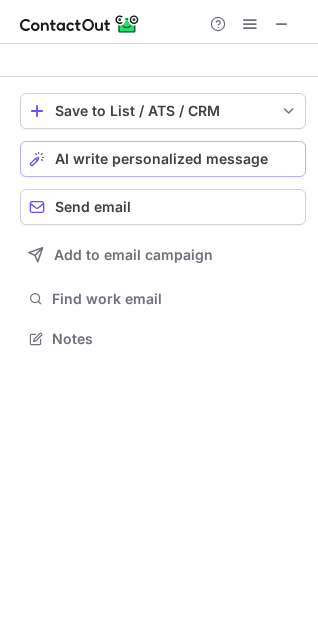 scroll, scrollTop: 324, scrollLeft: 318, axis: both 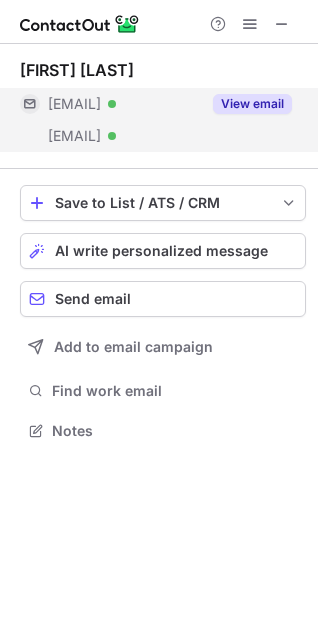 click on "View email" at bounding box center [252, 104] 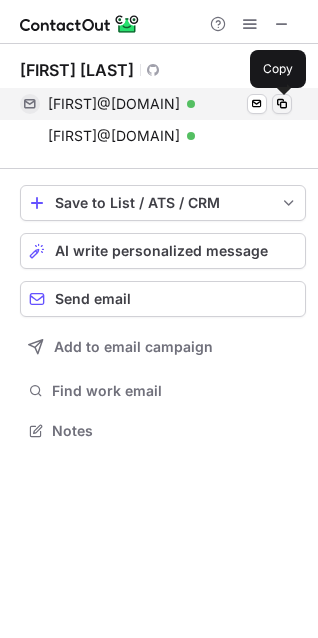 click at bounding box center (282, 104) 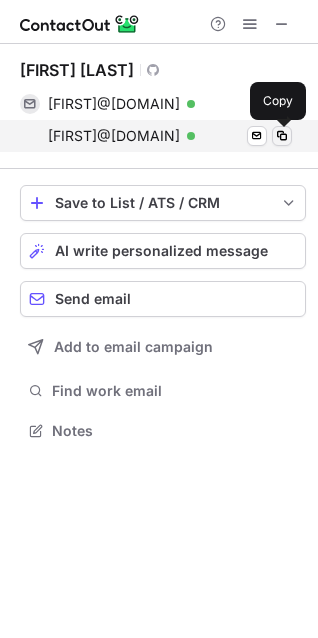 click at bounding box center (282, 136) 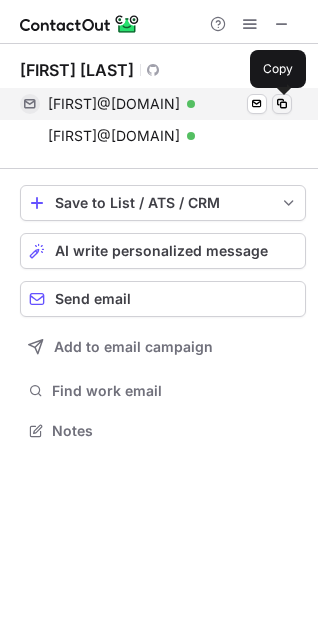 click at bounding box center (282, 104) 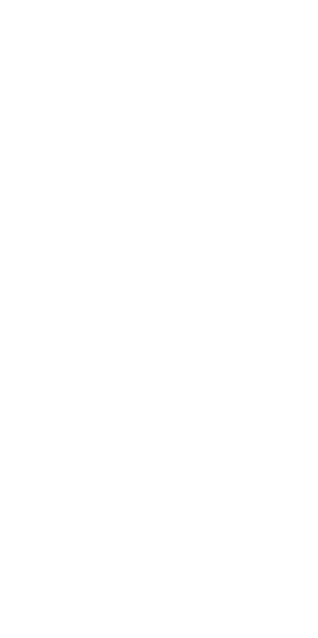 scroll, scrollTop: 0, scrollLeft: 0, axis: both 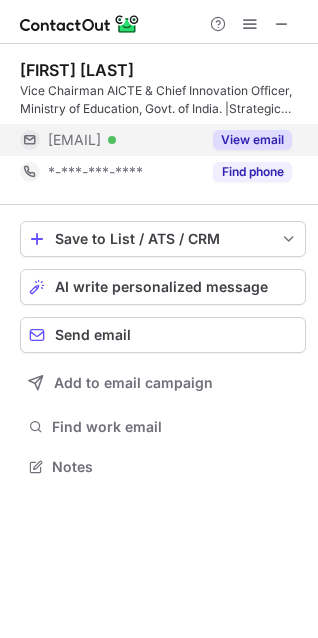 click on "View email" at bounding box center [252, 140] 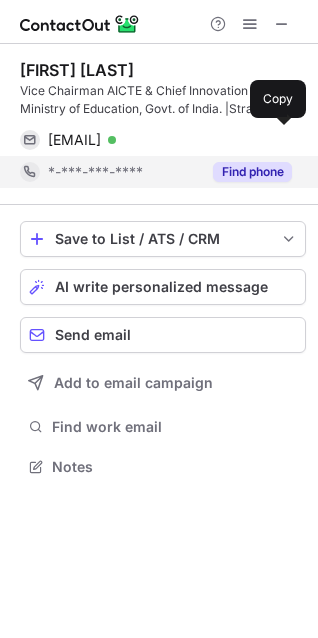 click on "Find phone" at bounding box center (252, 172) 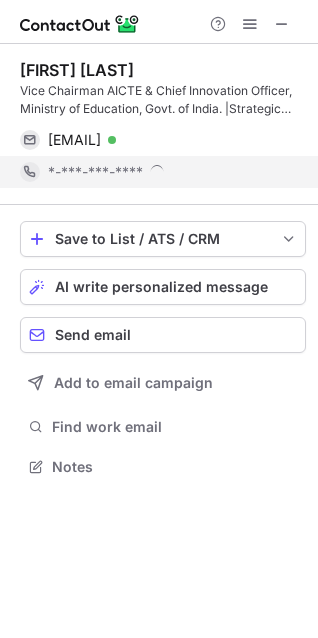 scroll, scrollTop: 10, scrollLeft: 9, axis: both 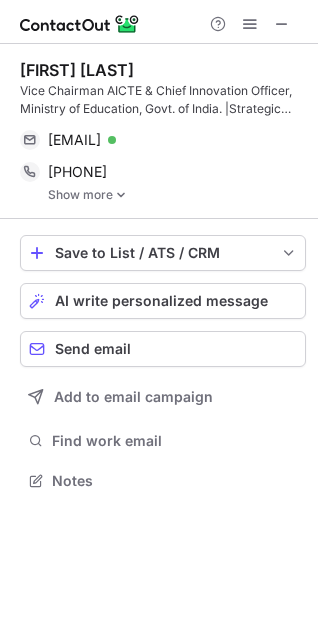 click at bounding box center [121, 195] 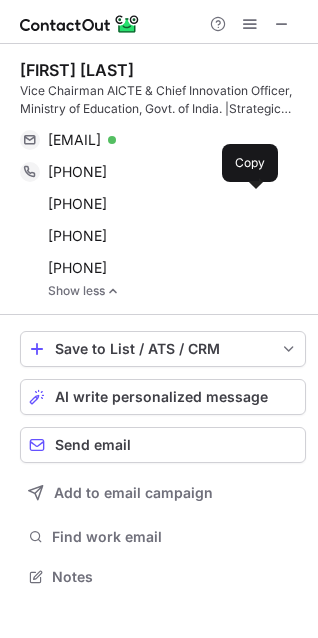 scroll, scrollTop: 10, scrollLeft: 9, axis: both 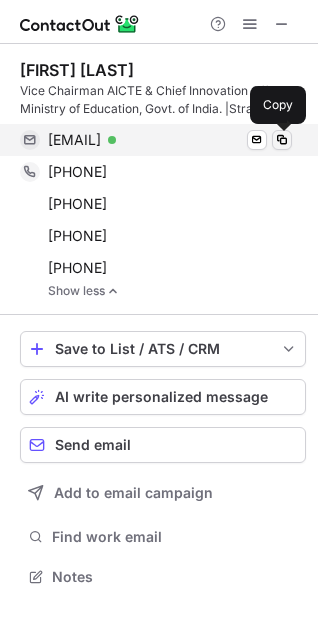 click at bounding box center (282, 140) 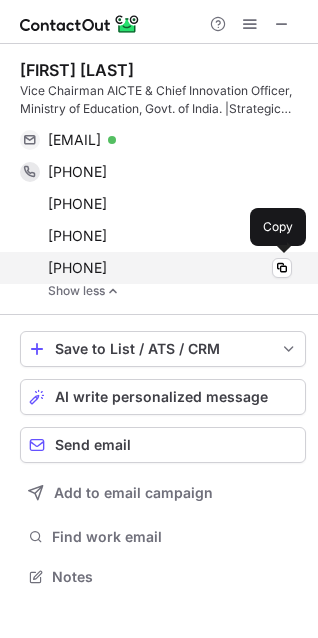 drag, startPoint x: 46, startPoint y: 160, endPoint x: 160, endPoint y: 273, distance: 160.5148 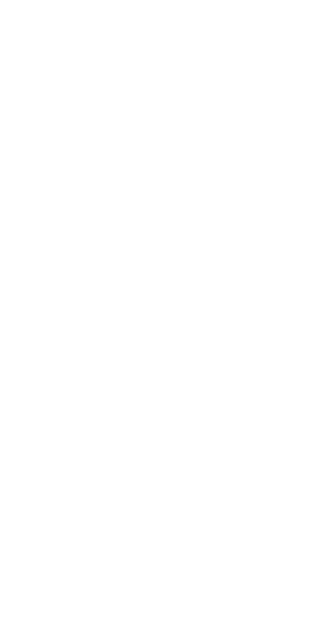 scroll, scrollTop: 0, scrollLeft: 0, axis: both 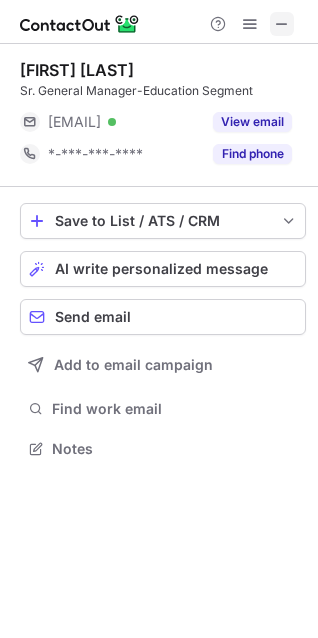 click at bounding box center [282, 24] 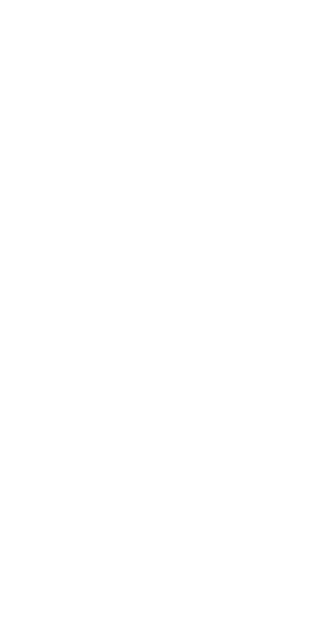scroll, scrollTop: 0, scrollLeft: 0, axis: both 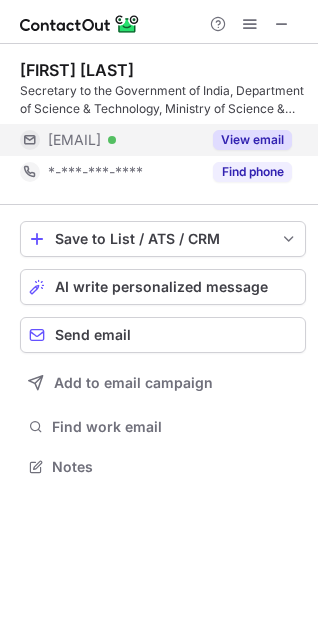 click on "View email" at bounding box center [252, 140] 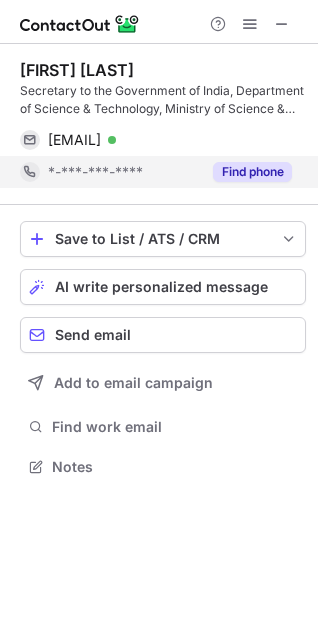 click on "Find phone" at bounding box center [252, 172] 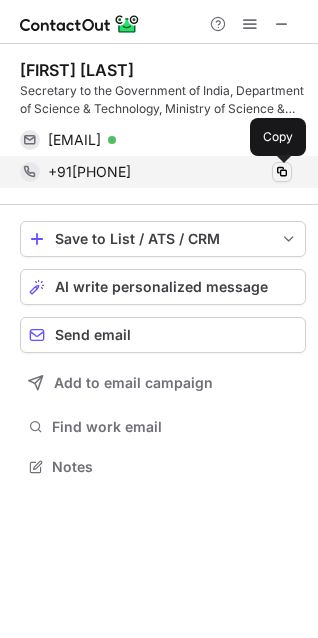 click at bounding box center (282, 172) 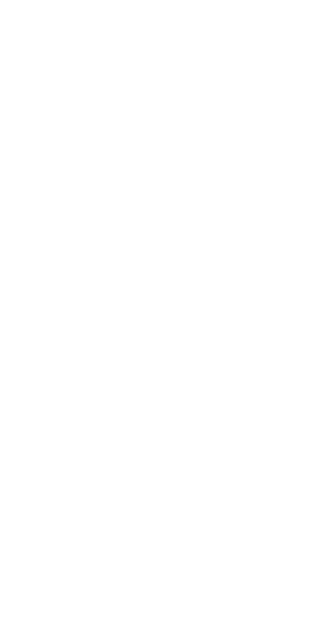 scroll, scrollTop: 0, scrollLeft: 0, axis: both 